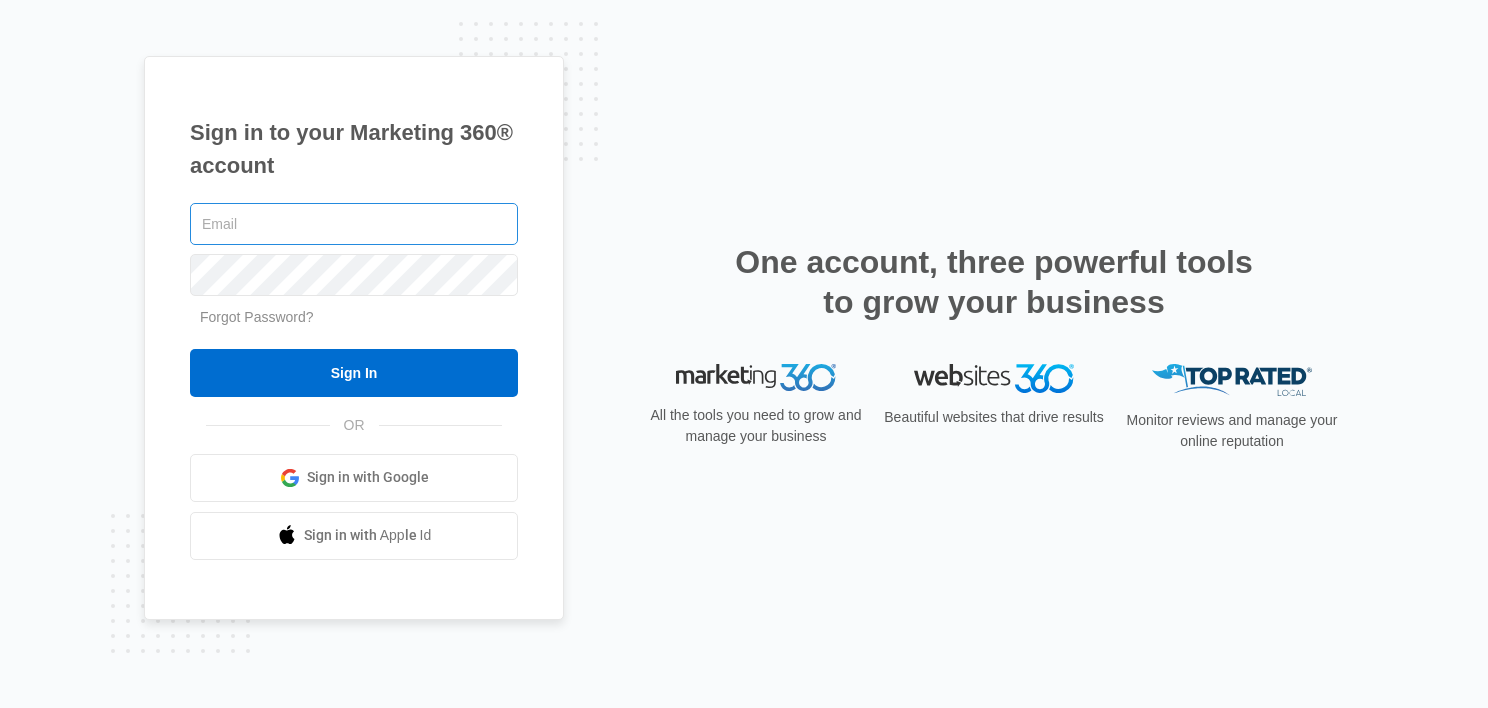 scroll, scrollTop: 0, scrollLeft: 0, axis: both 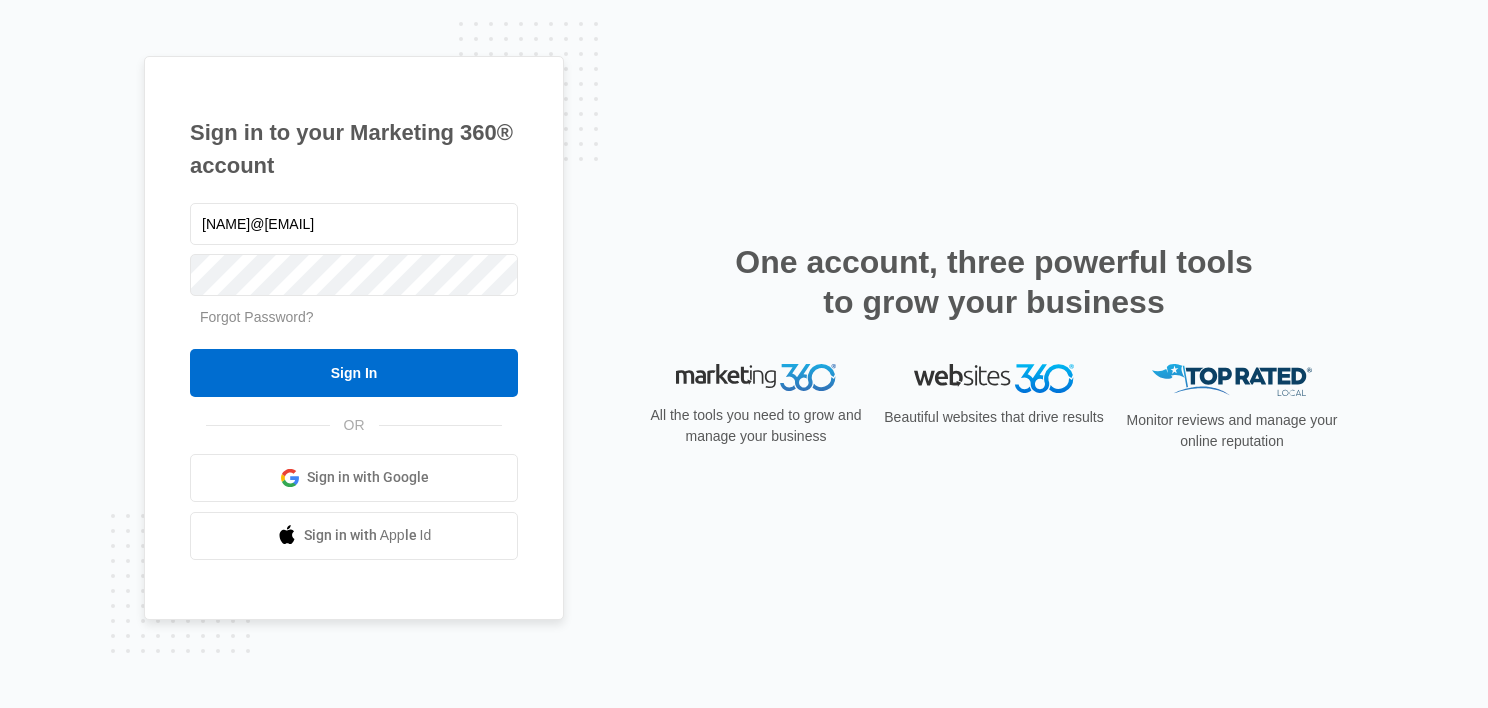 type on "[NAME]@[EMAIL]" 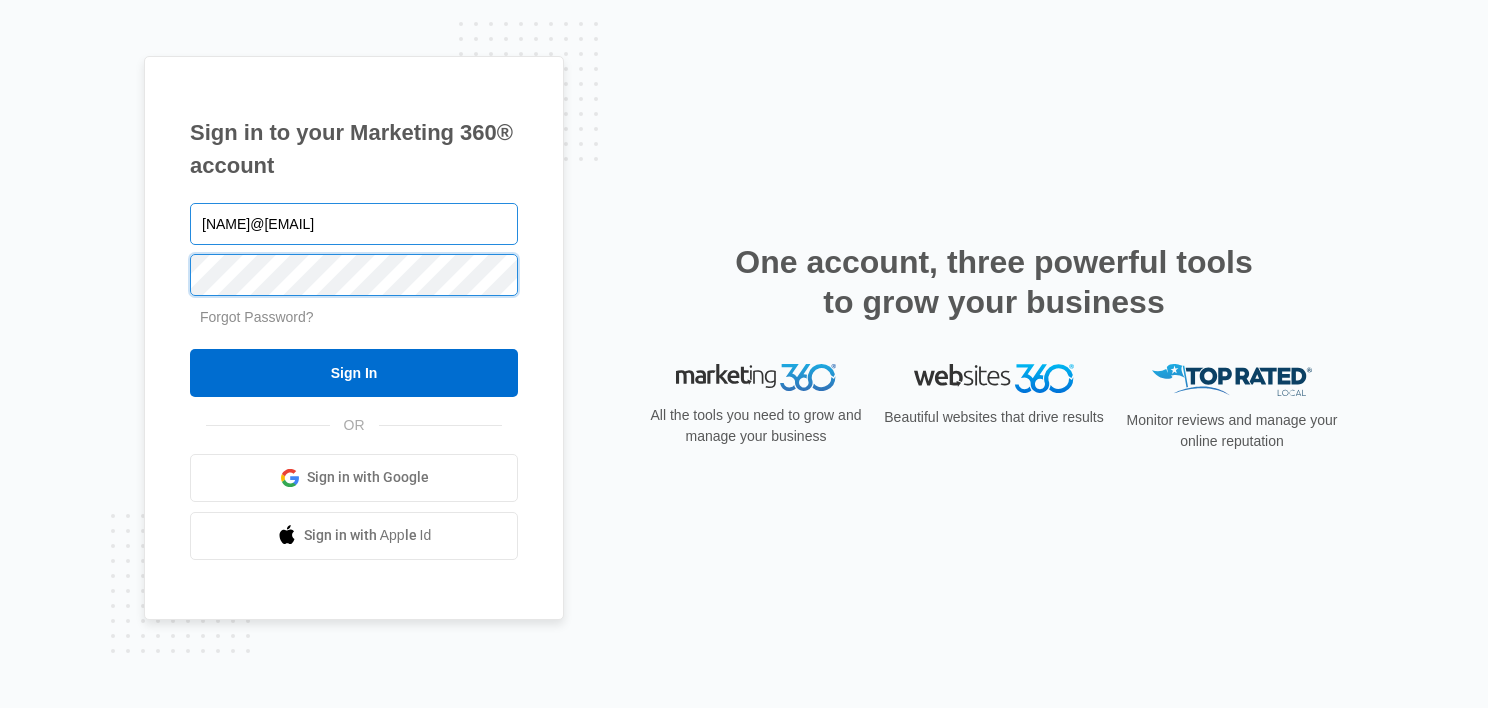 click on "Sign In" at bounding box center (354, 373) 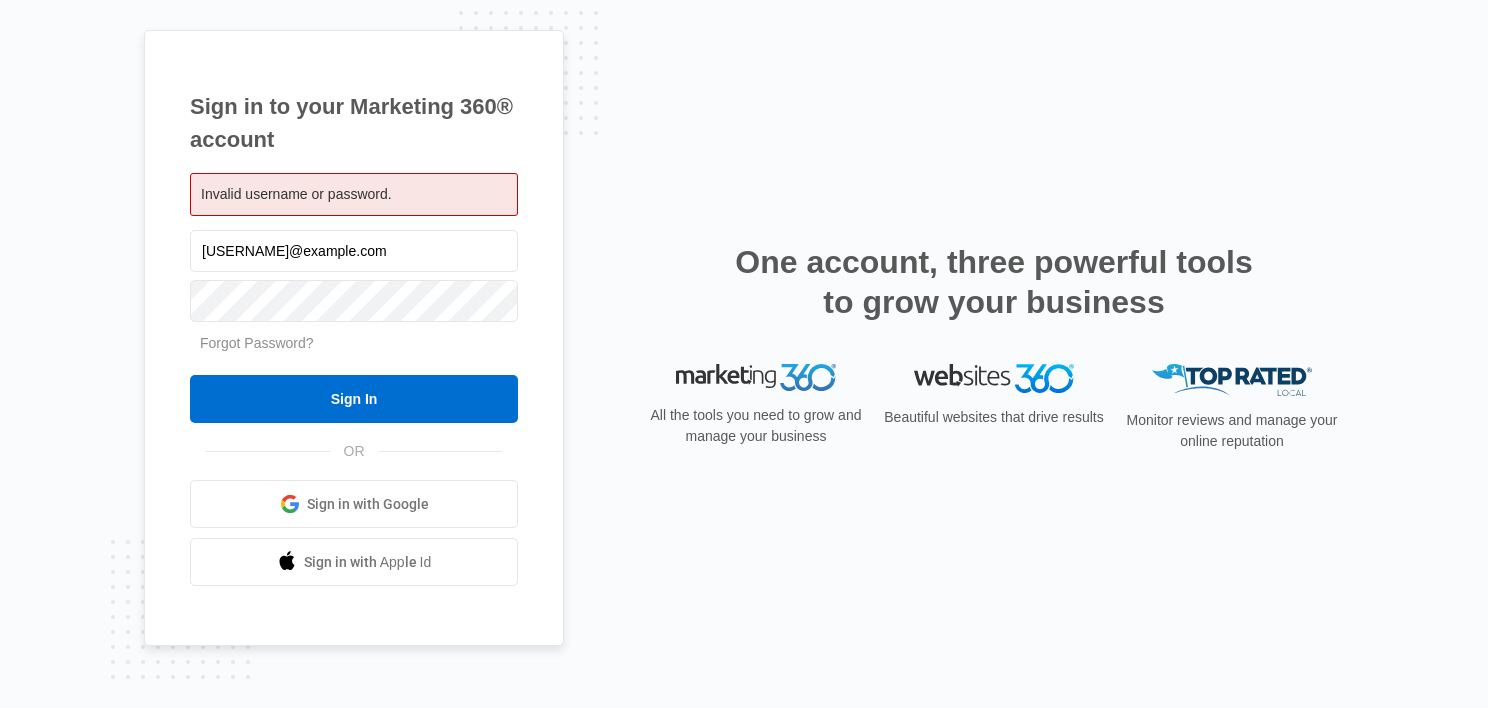 scroll, scrollTop: 0, scrollLeft: 0, axis: both 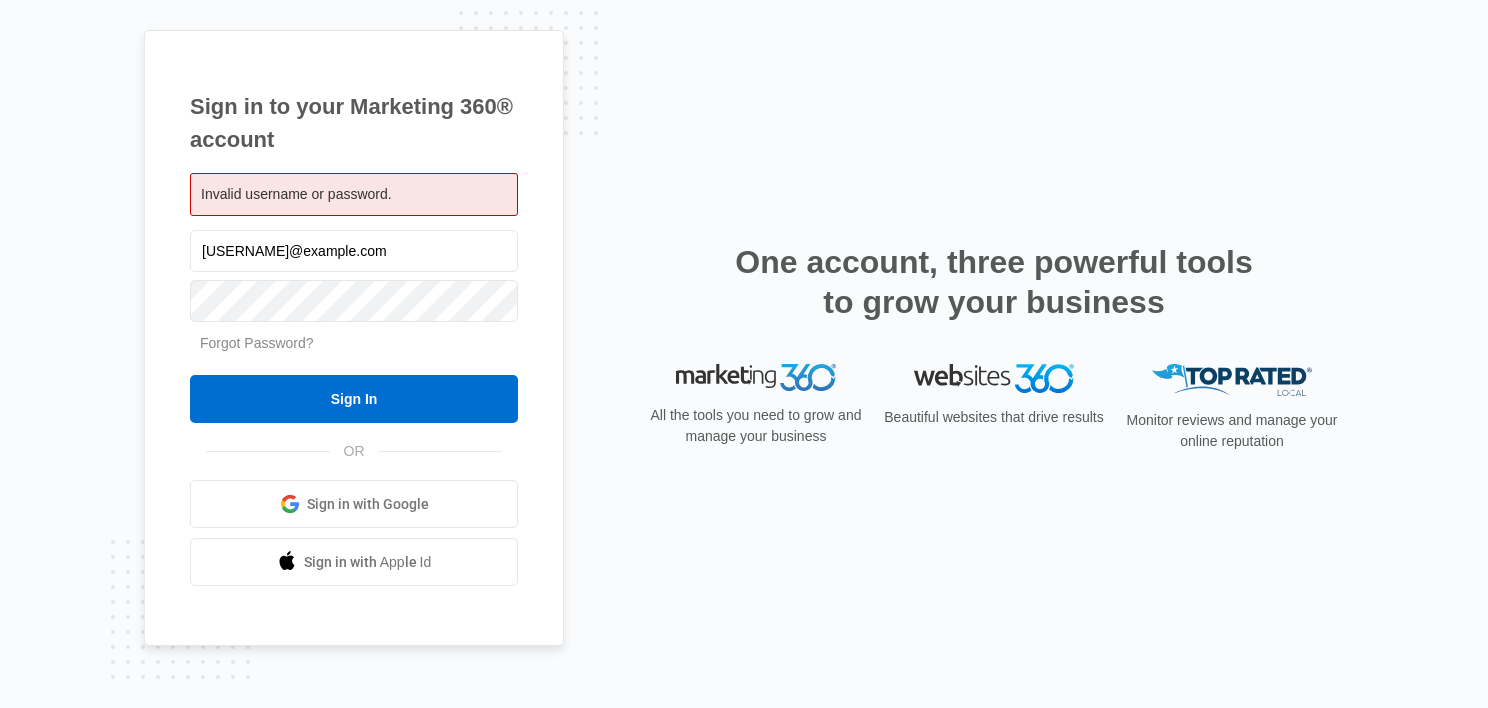 click on "Forgot Password?" at bounding box center [257, 343] 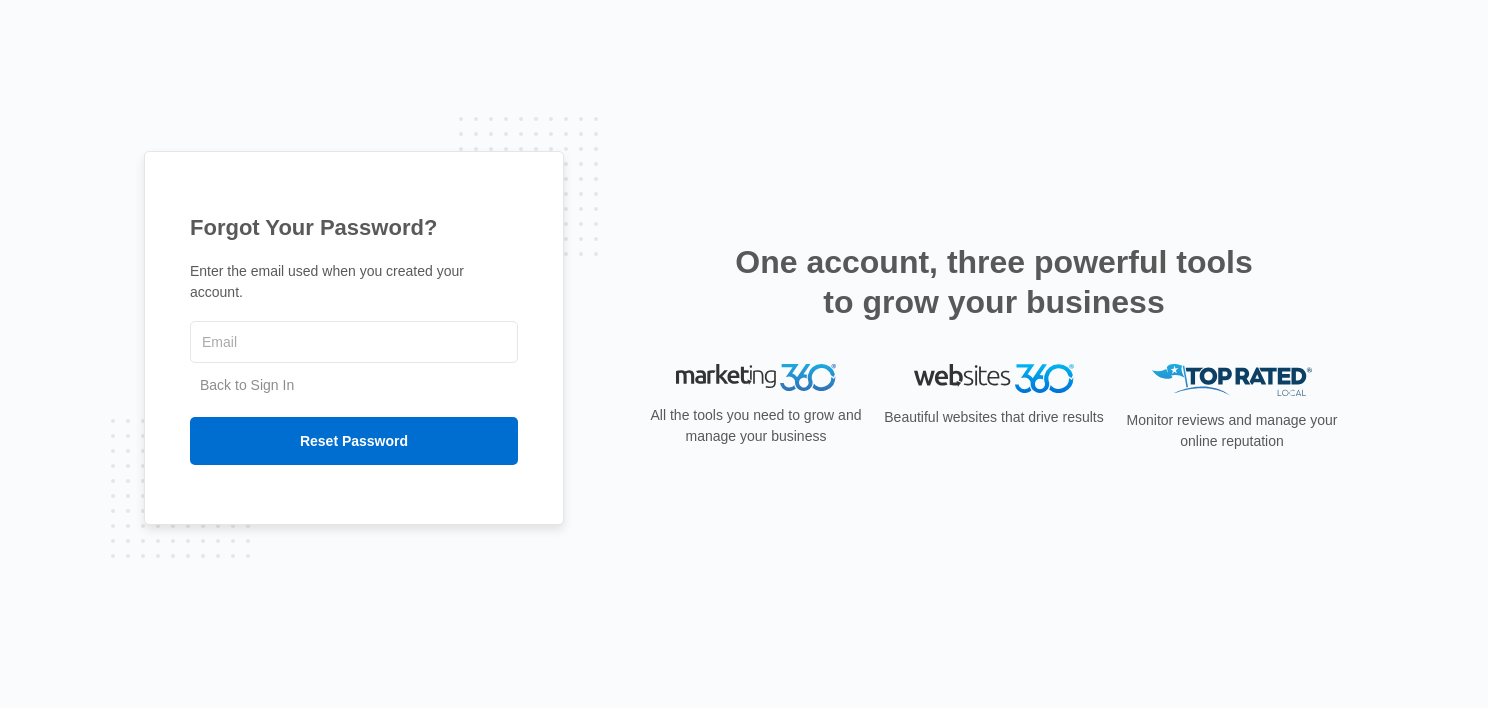 scroll, scrollTop: 0, scrollLeft: 0, axis: both 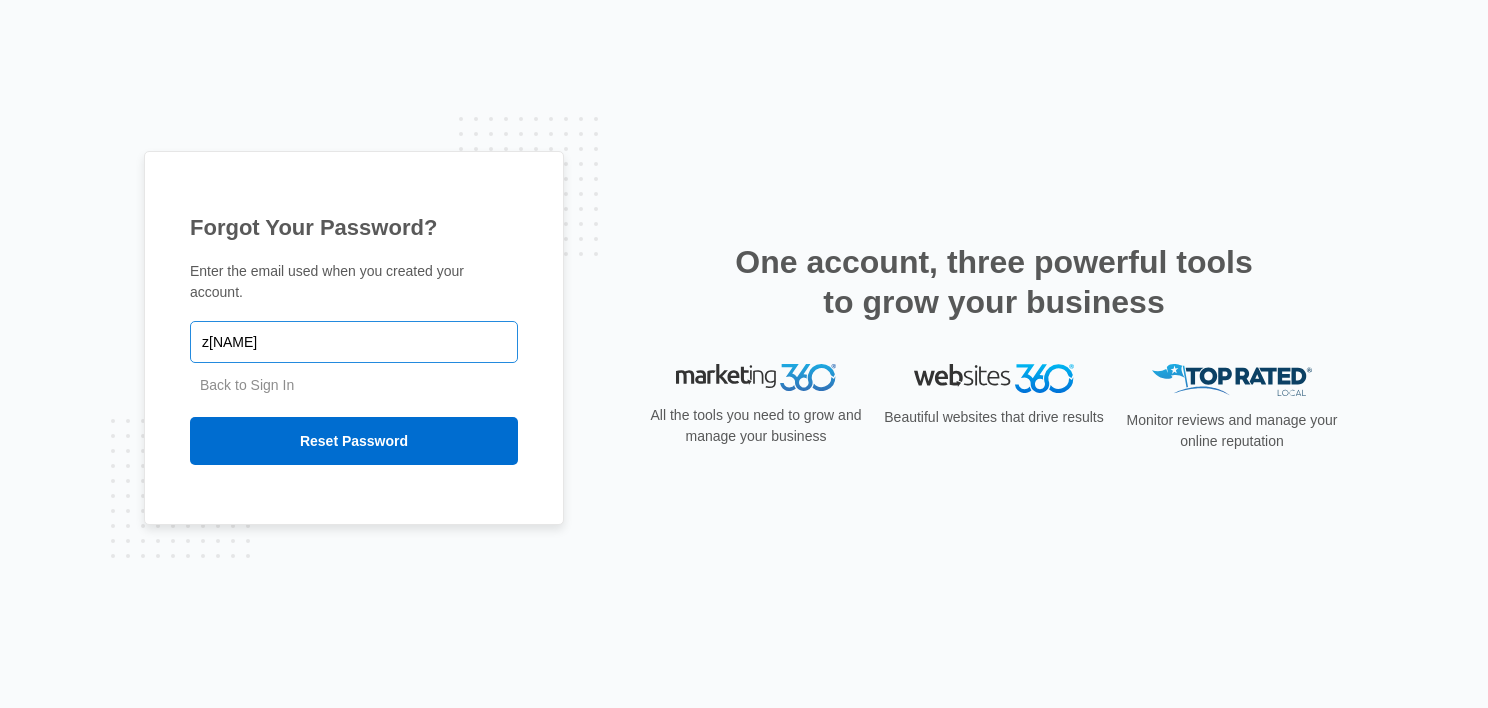 type on "support@example.com" 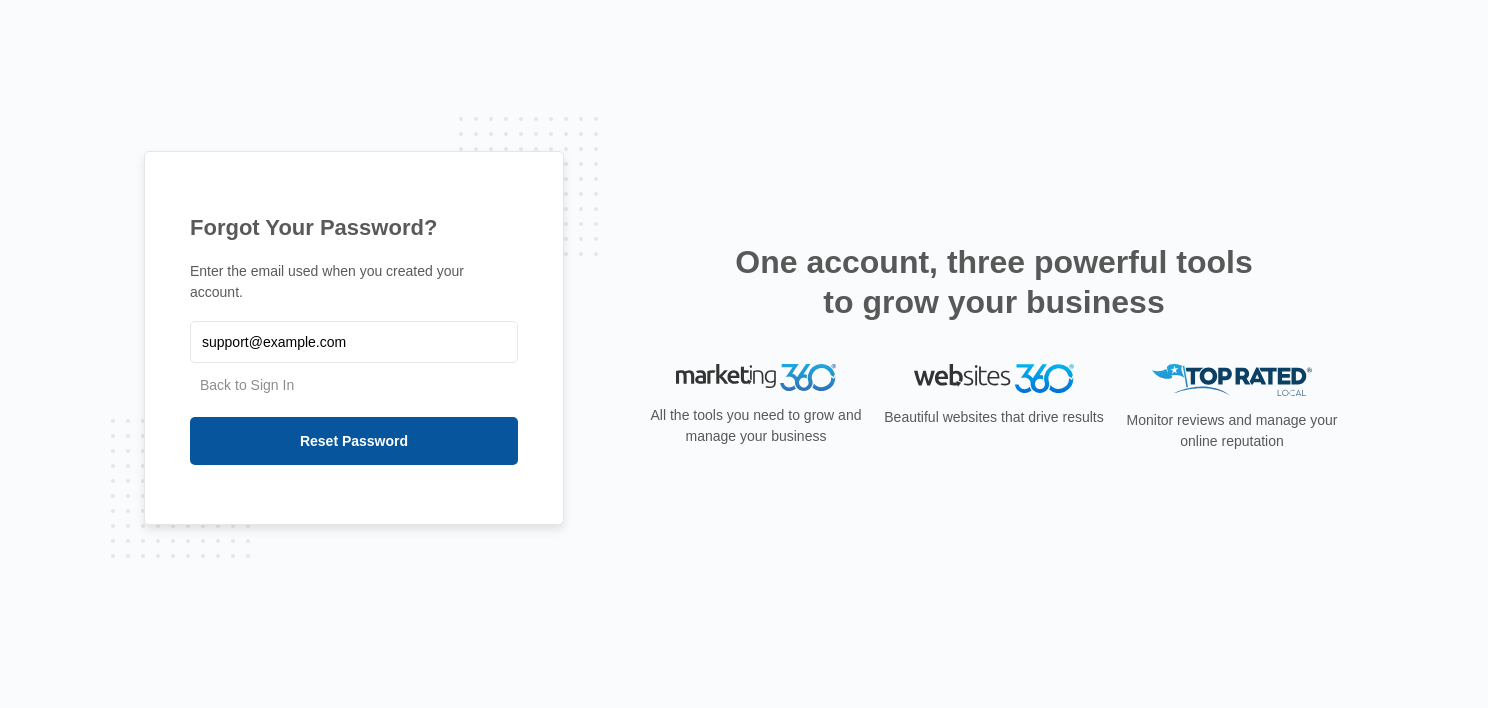 click on "Reset Password" at bounding box center [354, 441] 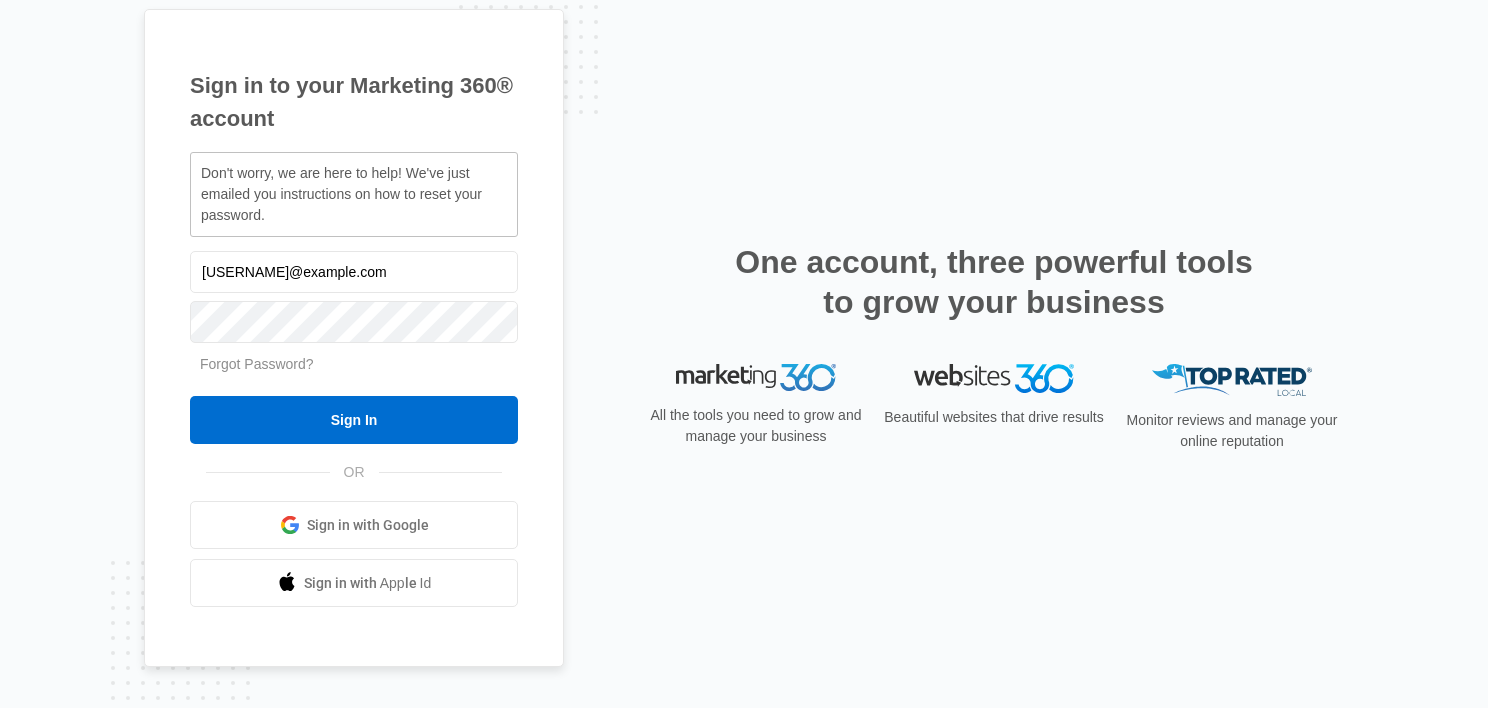 scroll, scrollTop: 0, scrollLeft: 0, axis: both 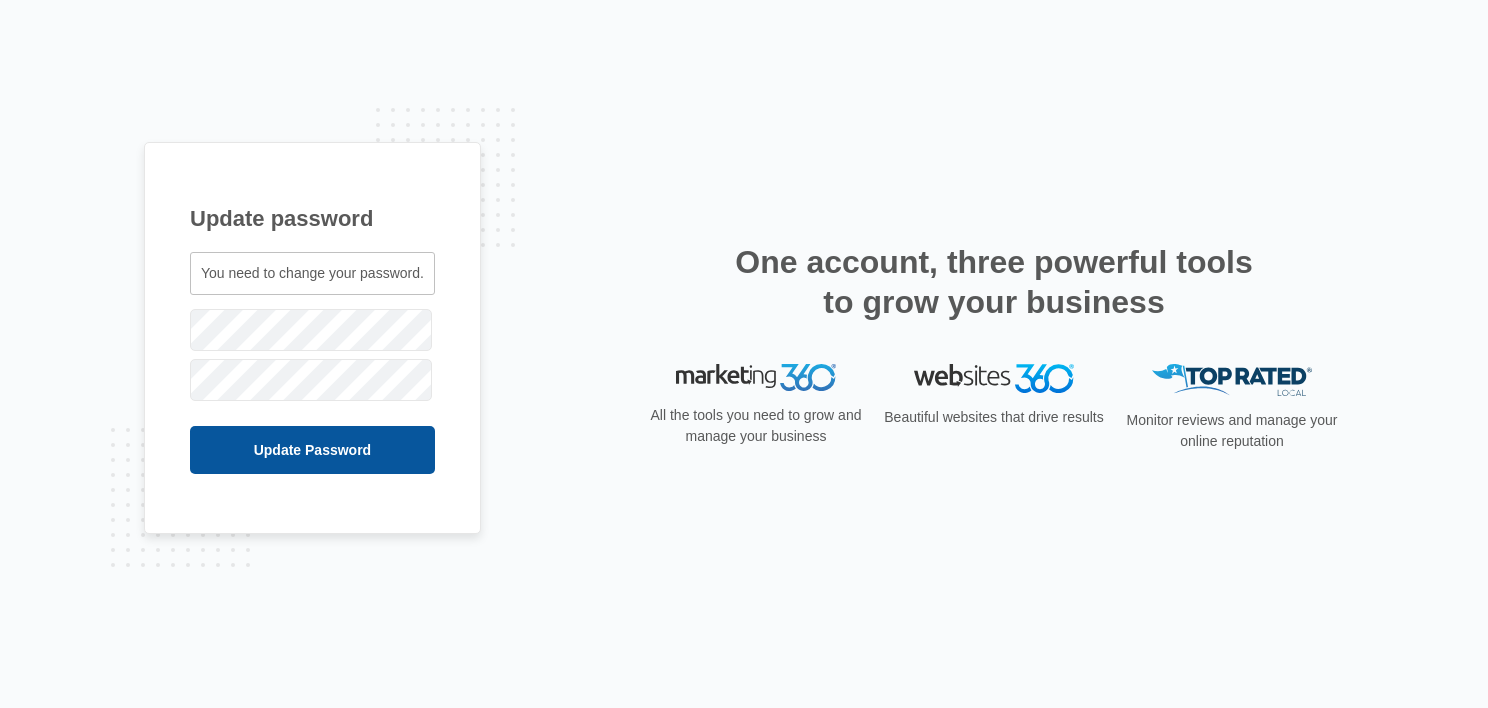 click on "Update Password" at bounding box center (312, 450) 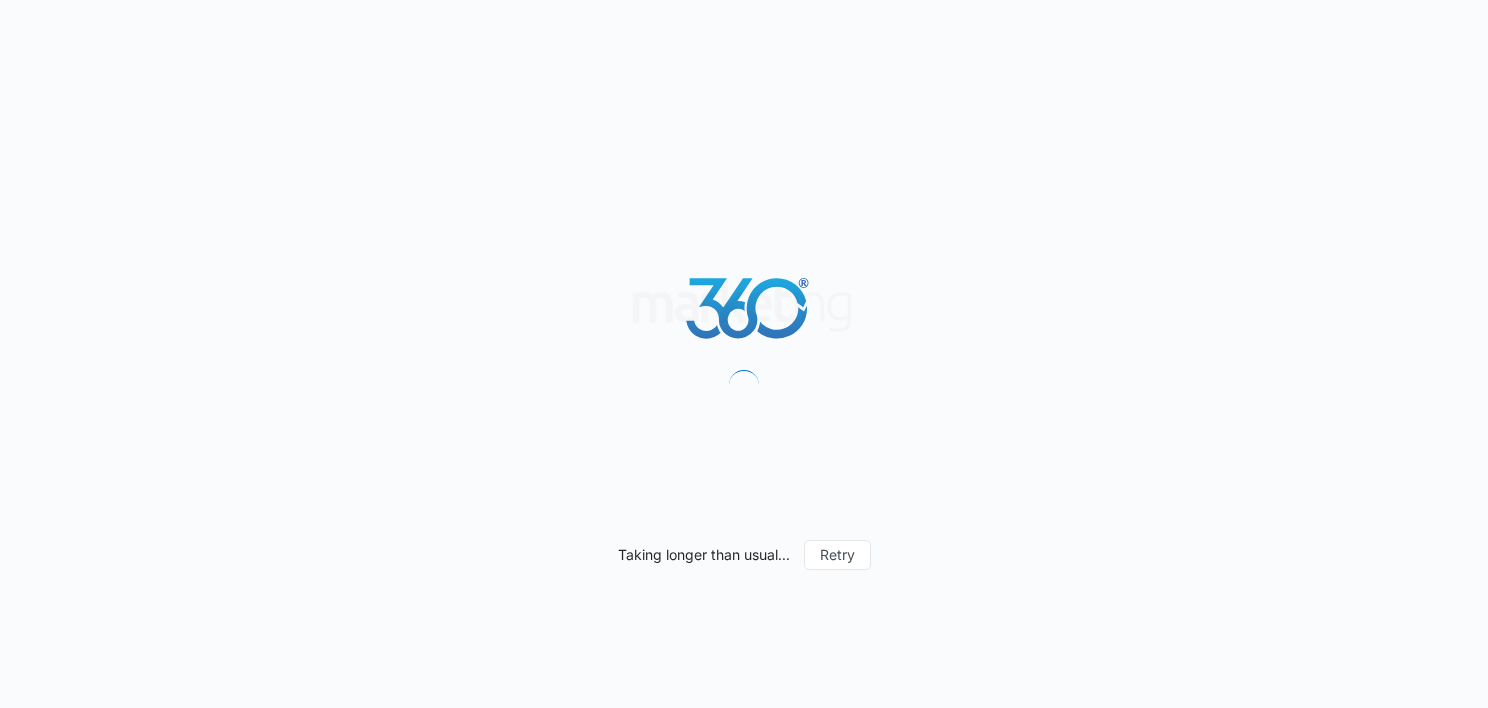 scroll, scrollTop: 0, scrollLeft: 0, axis: both 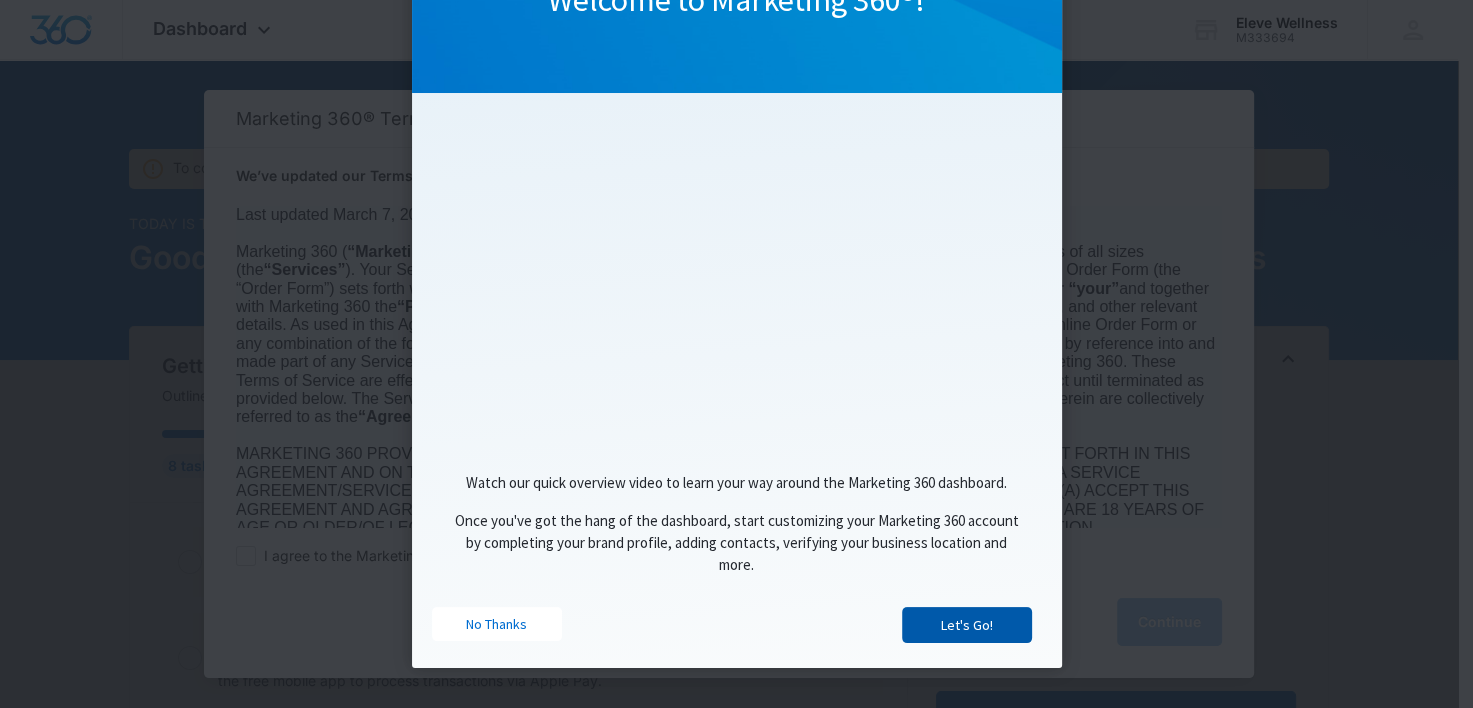 click on "Let's Go!" at bounding box center [967, 625] 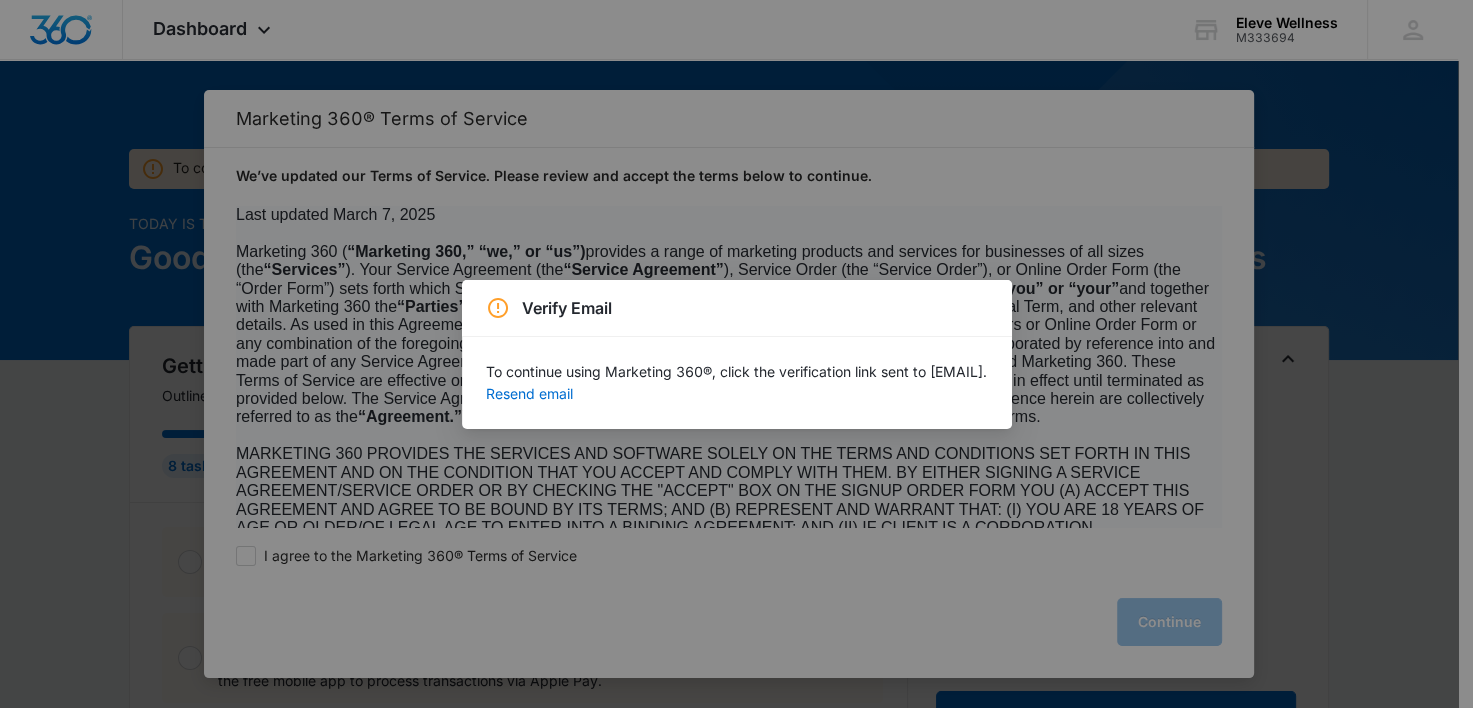 scroll, scrollTop: 0, scrollLeft: 0, axis: both 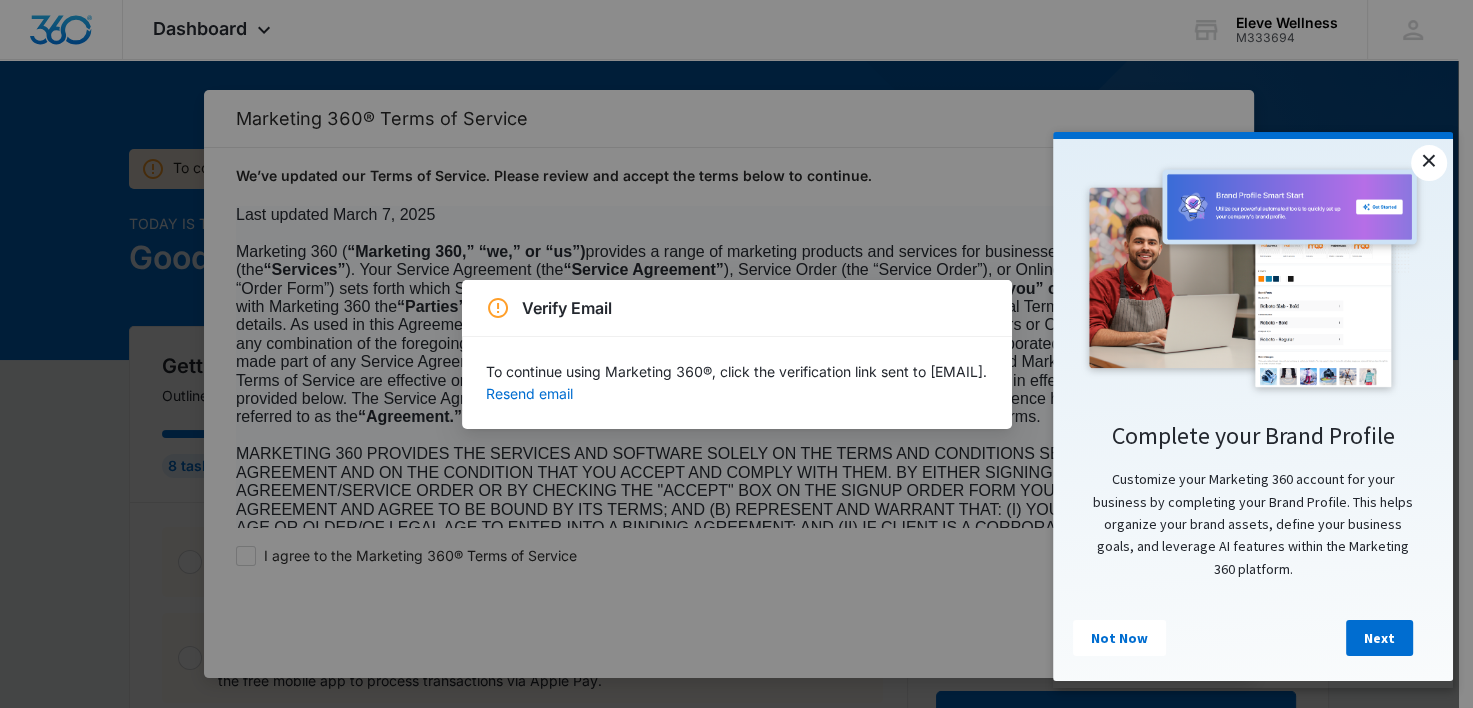 click on "×" at bounding box center [1429, 163] 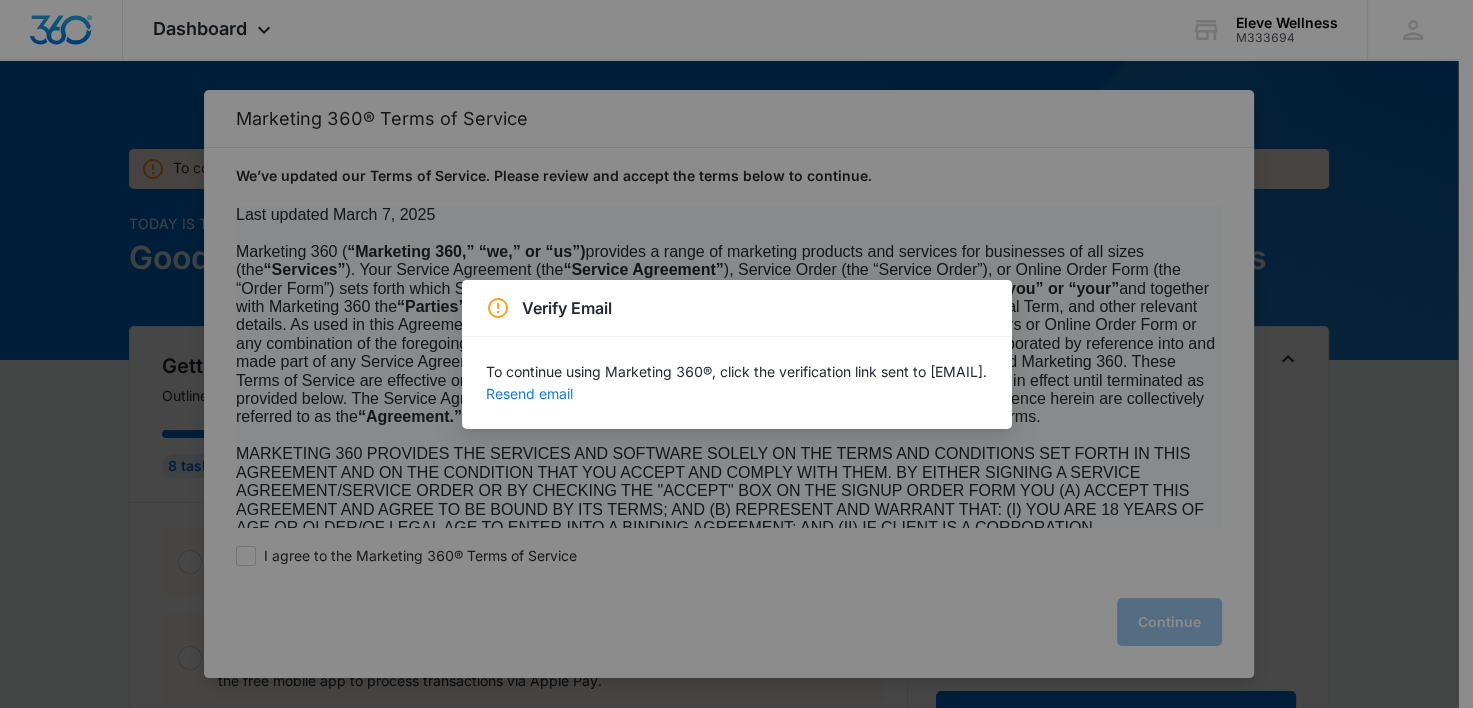 click on "Resend email" at bounding box center [529, 394] 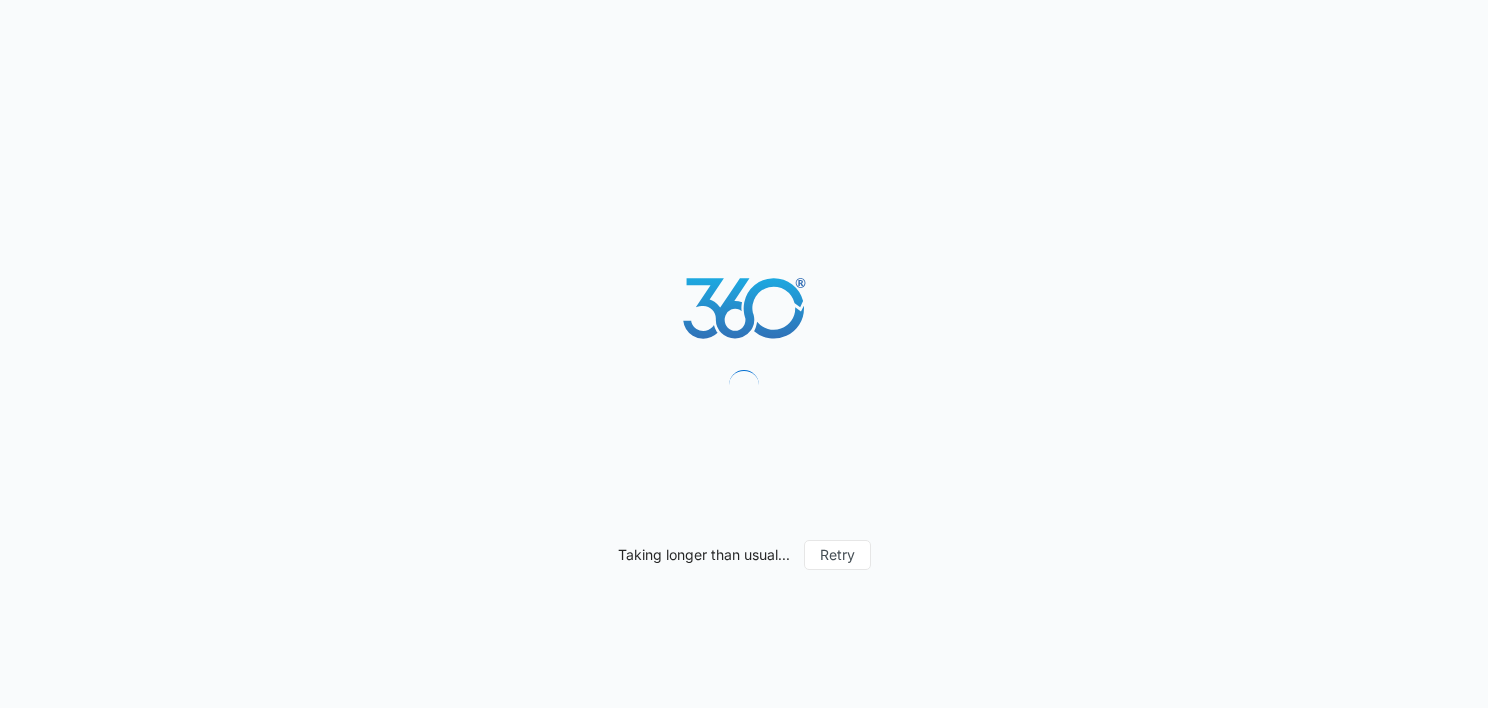 scroll, scrollTop: 0, scrollLeft: 0, axis: both 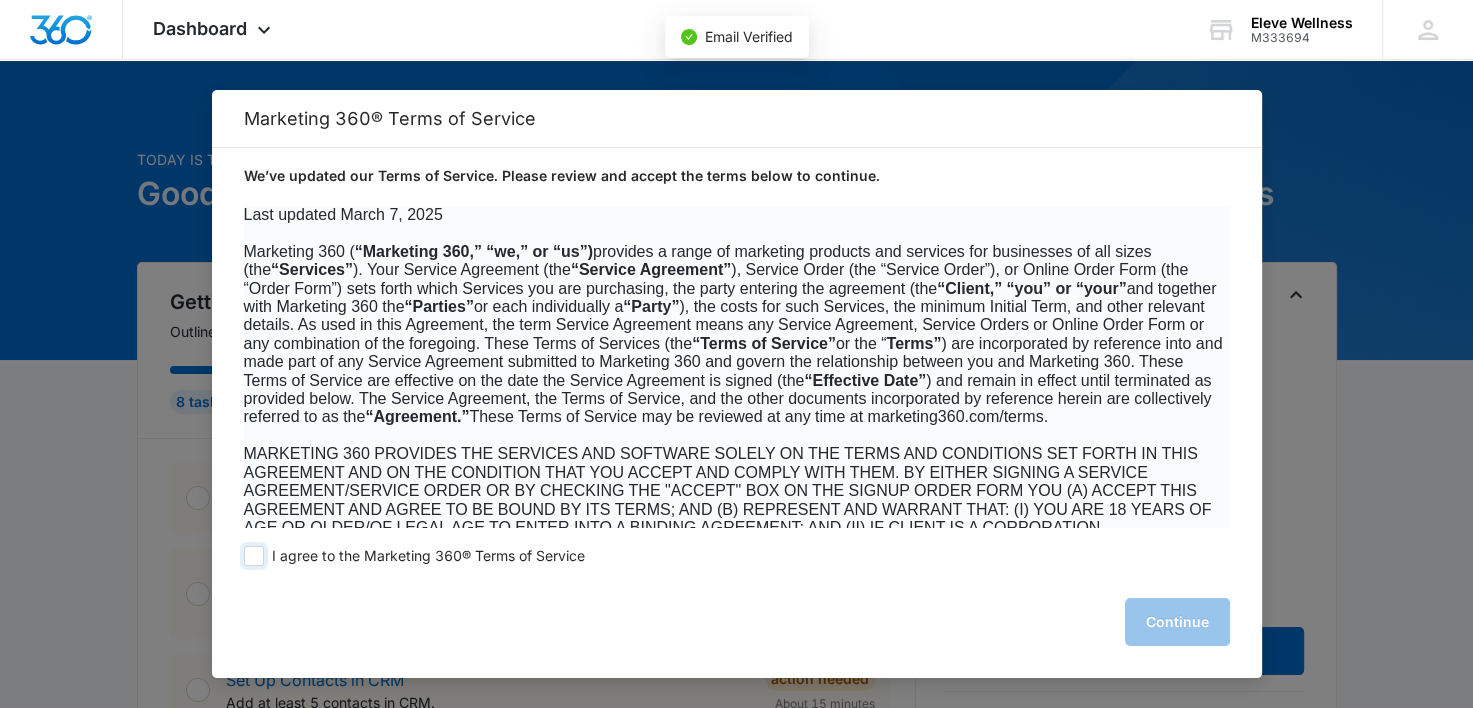 click at bounding box center [254, 556] 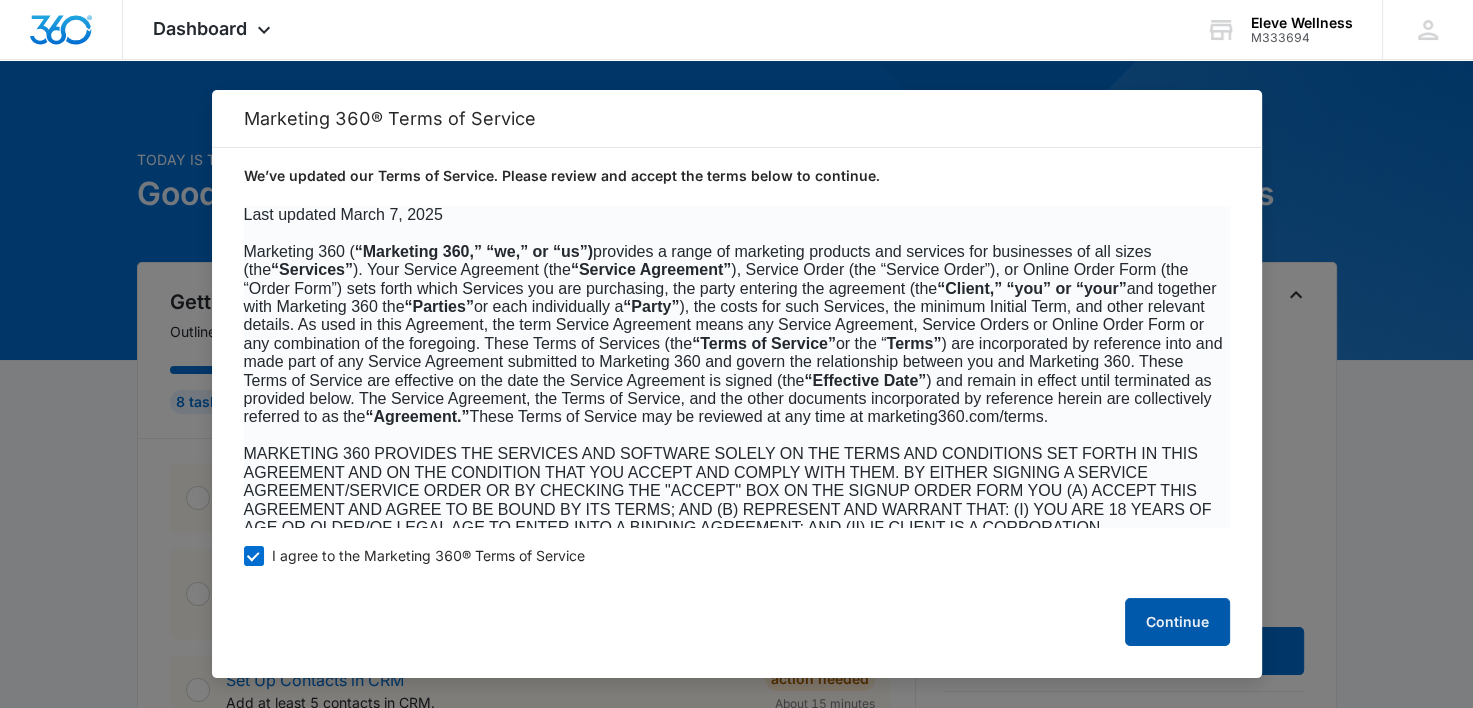 click on "Continue" at bounding box center (1177, 622) 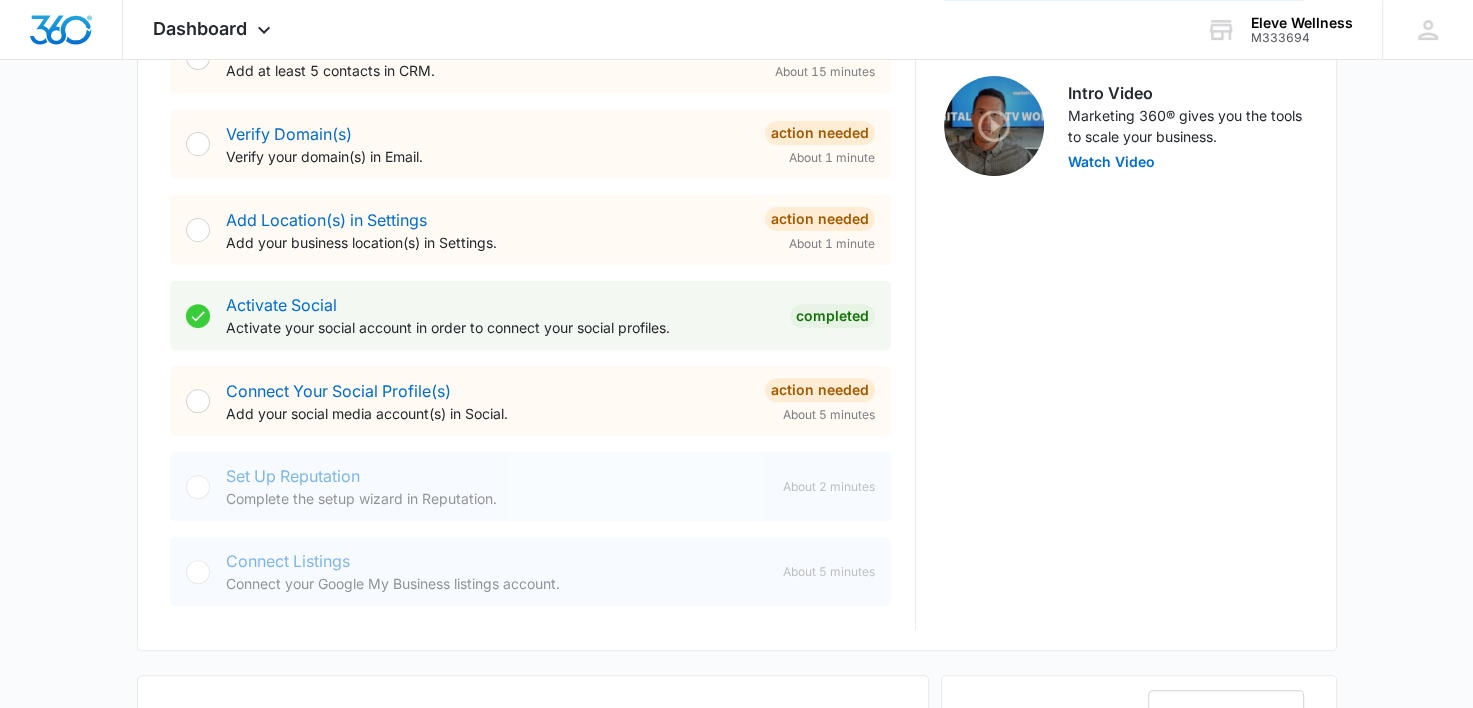 scroll, scrollTop: 648, scrollLeft: 0, axis: vertical 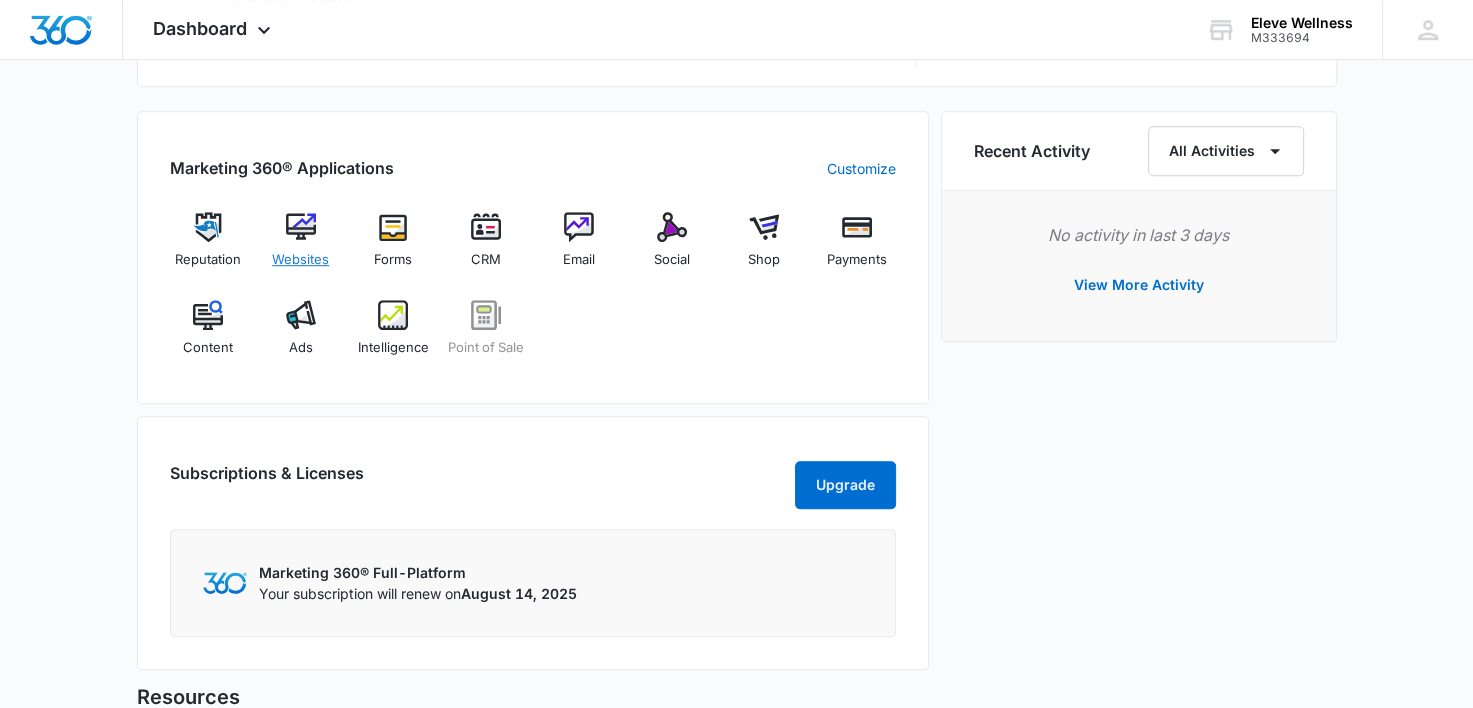 click at bounding box center (301, 227) 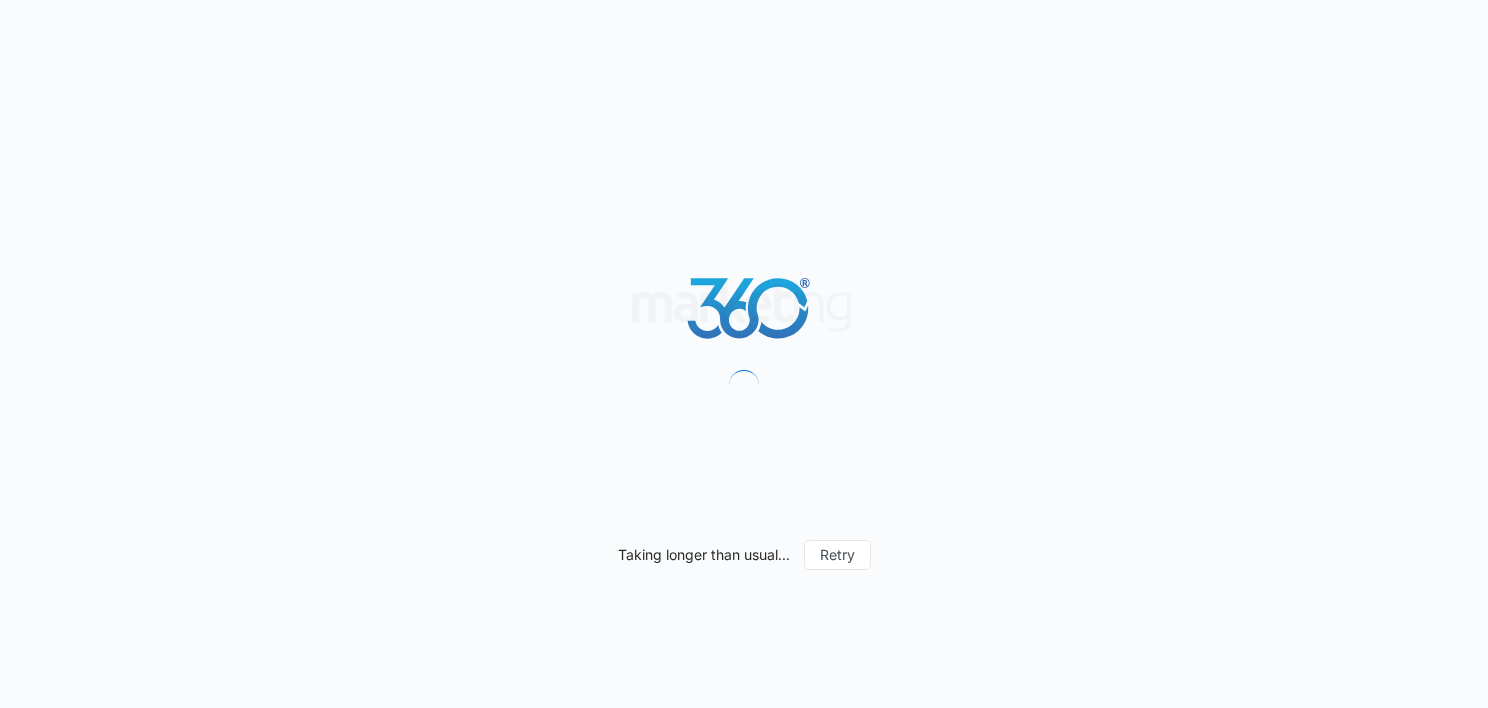 scroll, scrollTop: 0, scrollLeft: 0, axis: both 